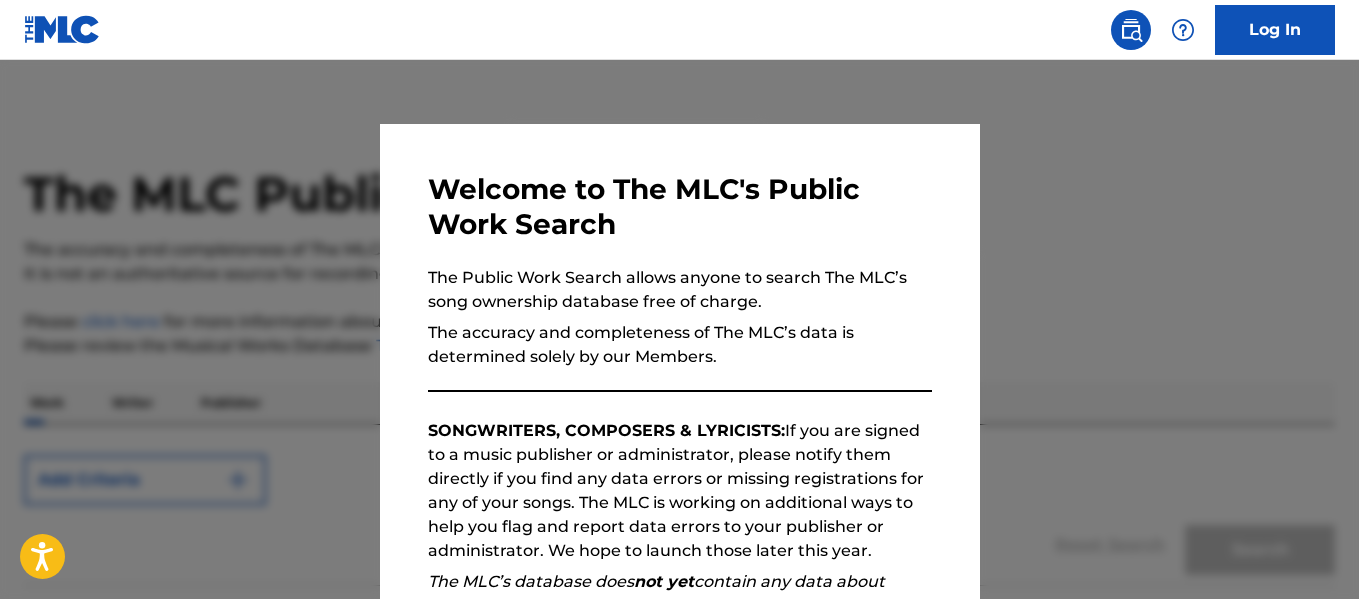 scroll, scrollTop: 0, scrollLeft: 0, axis: both 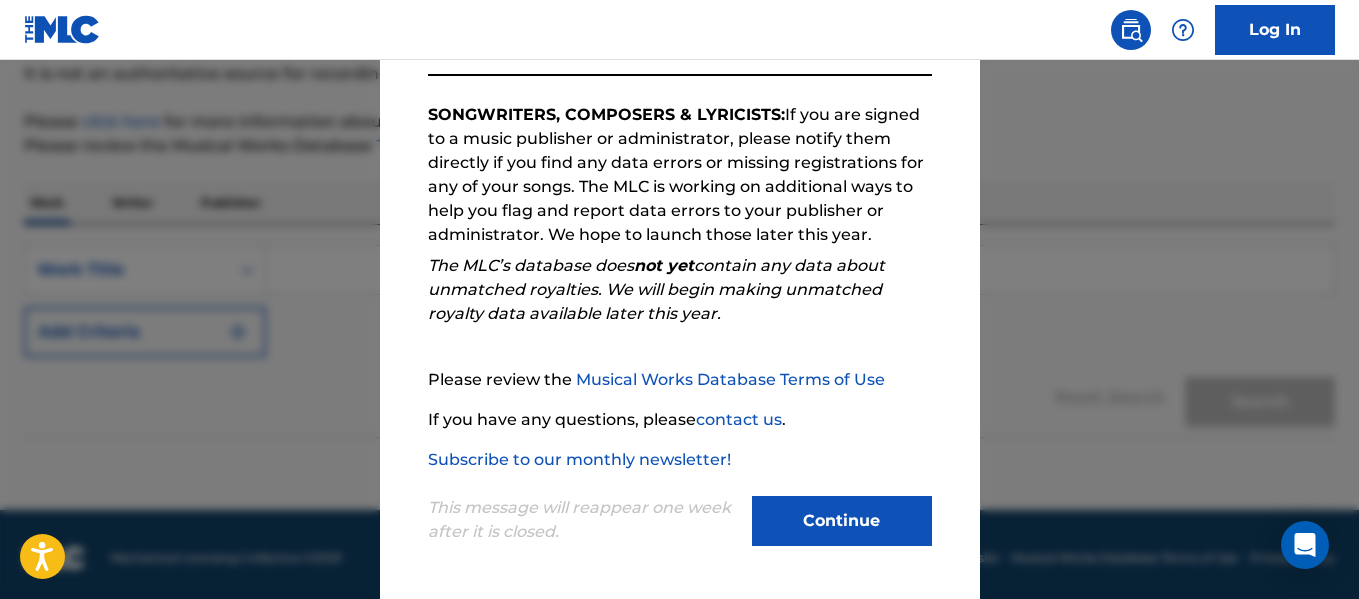 click on "Continue" at bounding box center (842, 521) 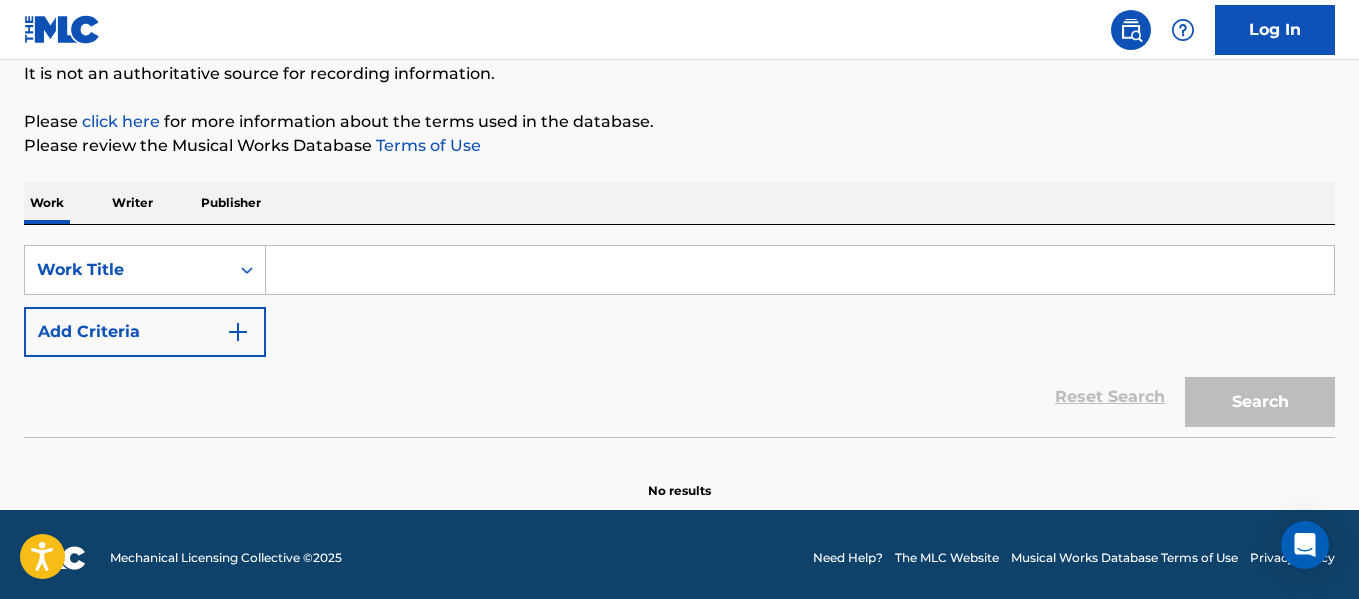 click at bounding box center (800, 270) 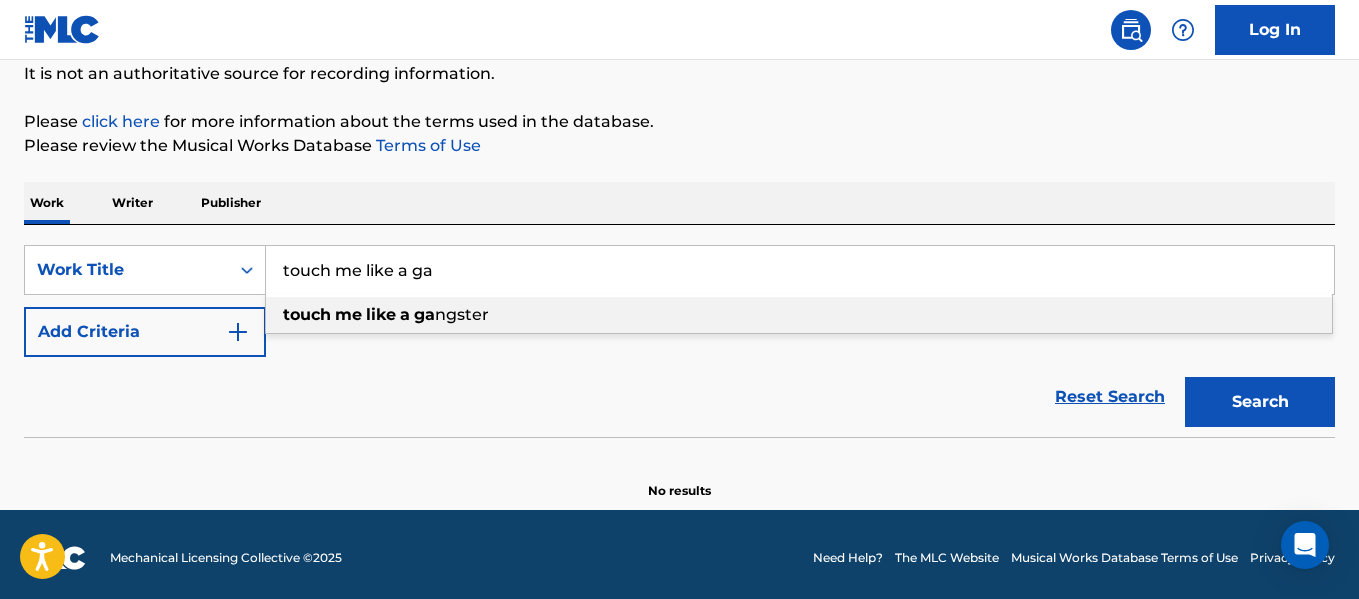 click on "like" at bounding box center [381, 314] 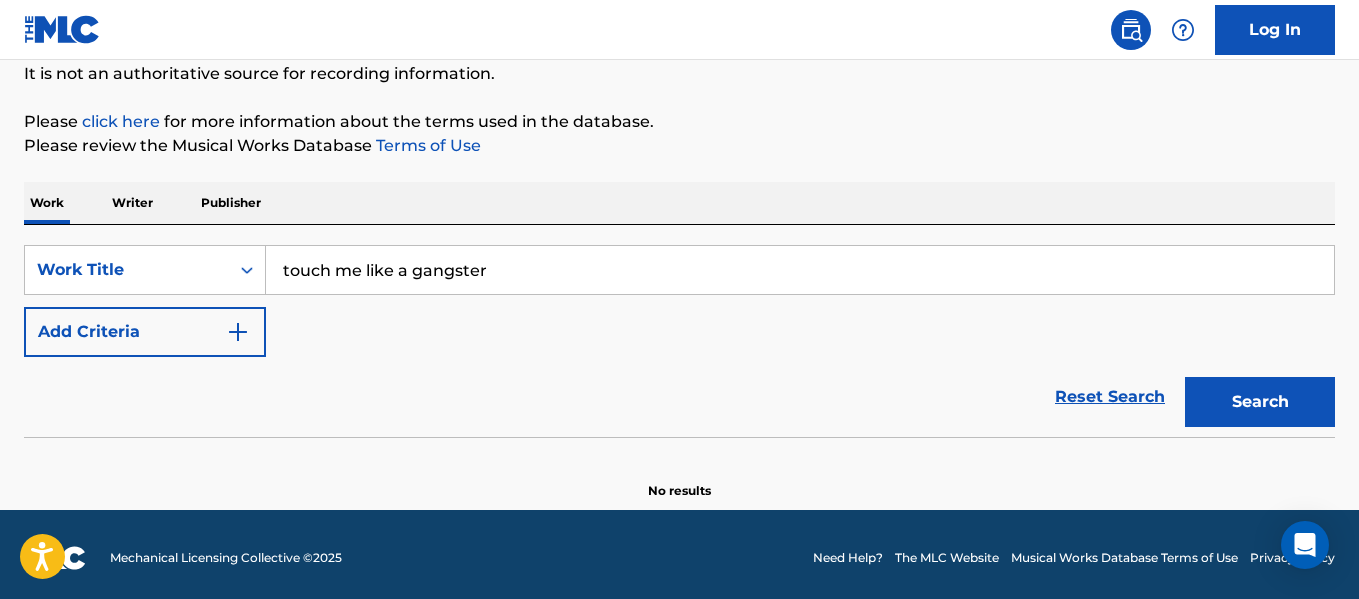click on "Search" at bounding box center [1260, 402] 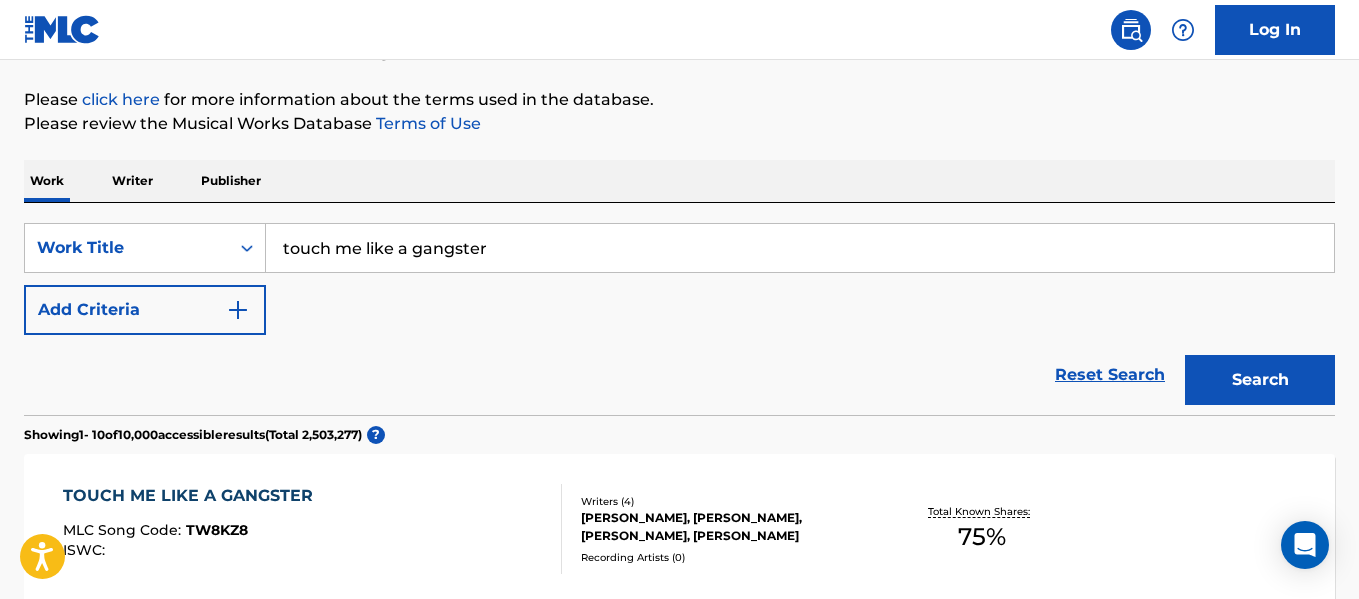 scroll, scrollTop: 200, scrollLeft: 0, axis: vertical 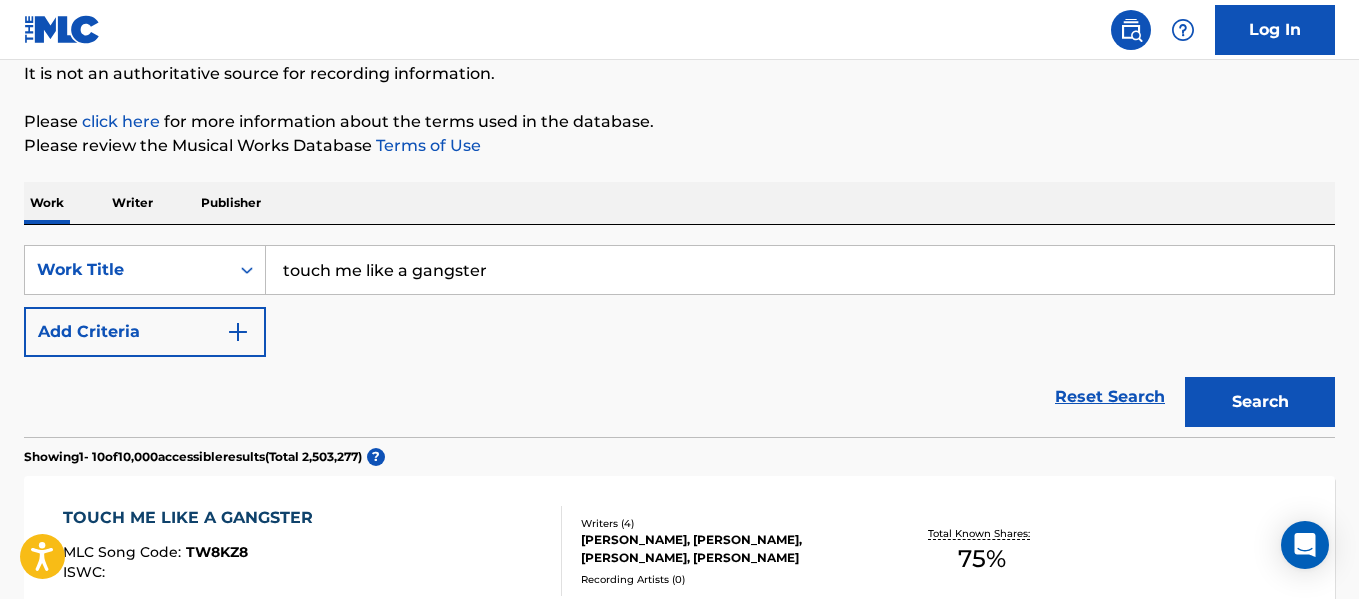 click on "touch me like a gangster" at bounding box center (800, 270) 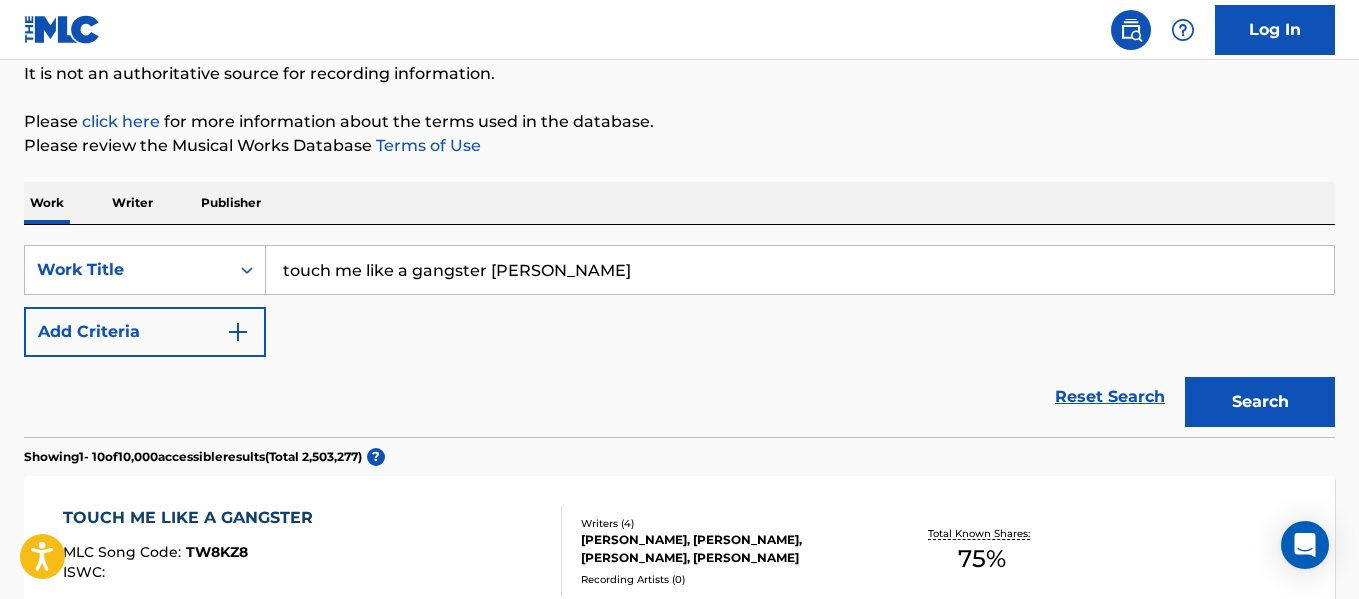 type on "touch me like a gangster [PERSON_NAME]" 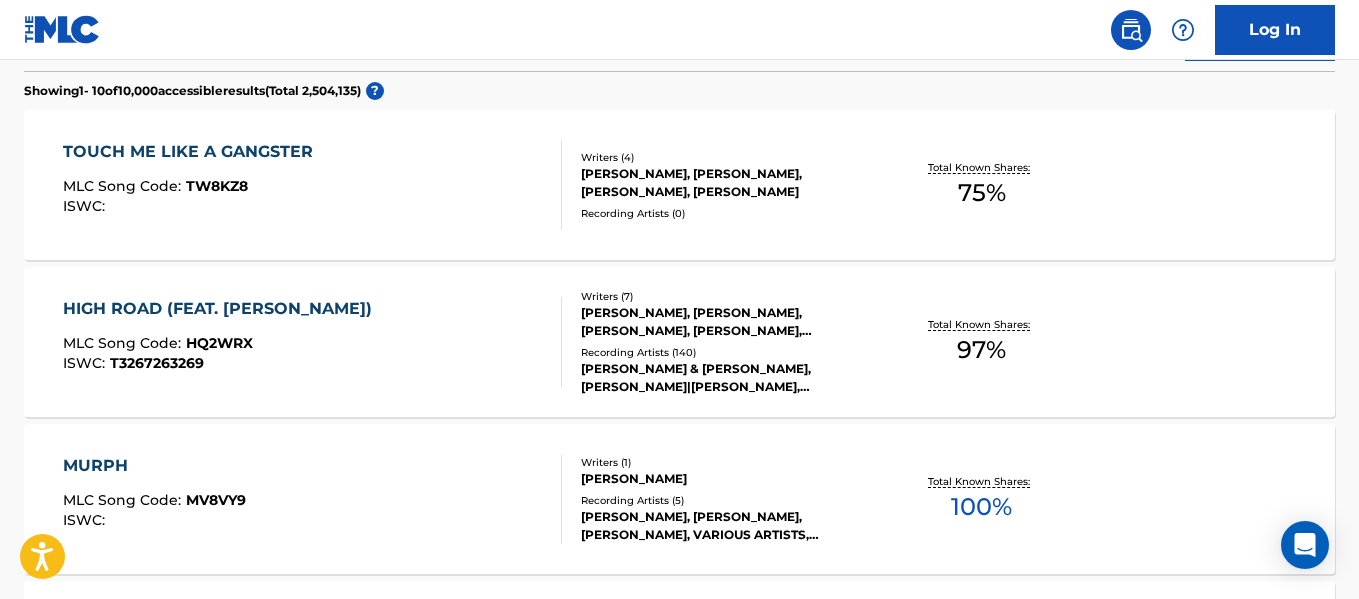scroll, scrollTop: 600, scrollLeft: 0, axis: vertical 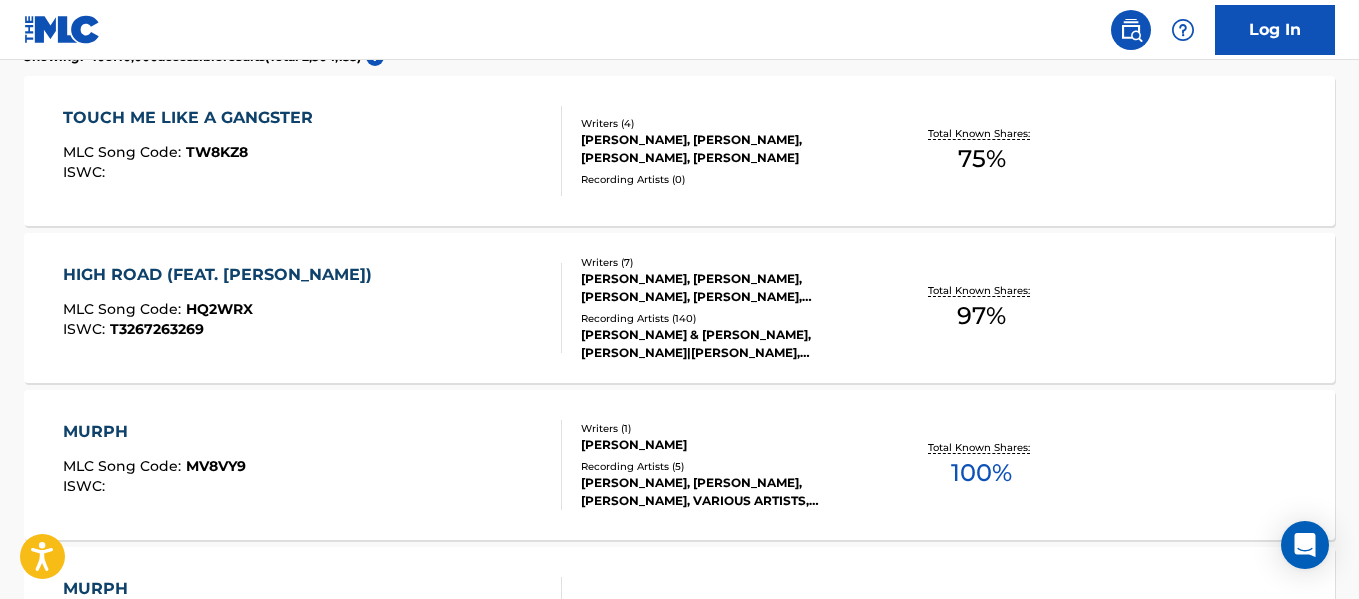 click on "TOUCH ME LIKE A GANGSTER" at bounding box center [193, 118] 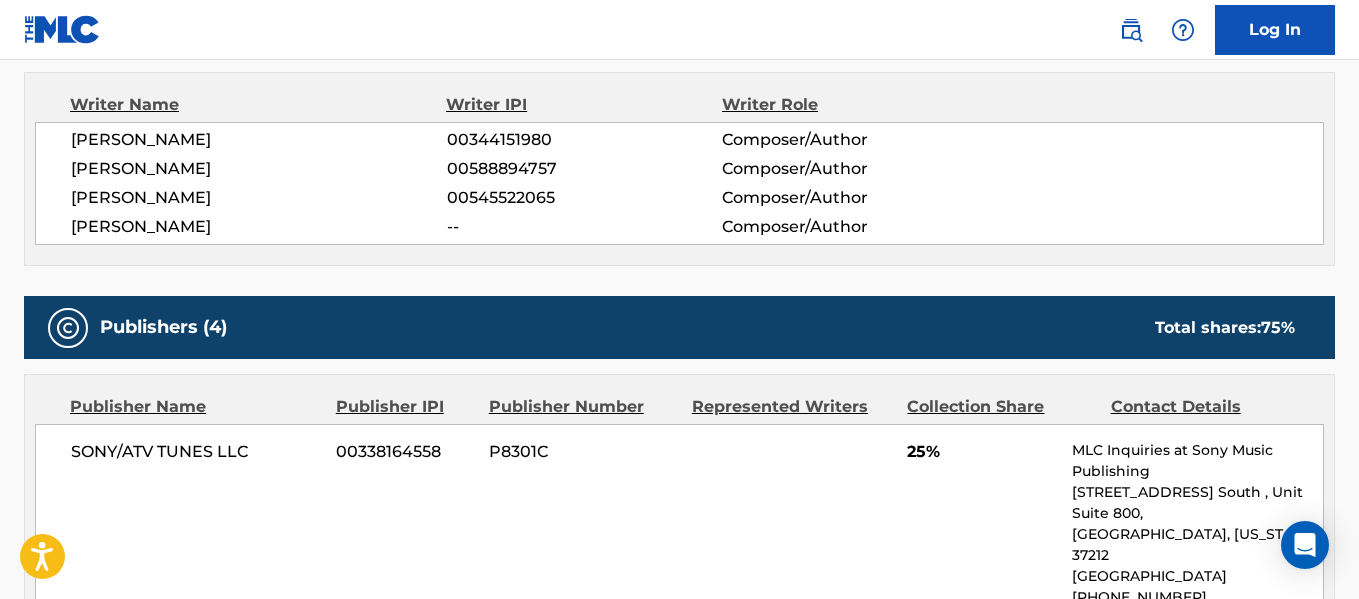 scroll, scrollTop: 900, scrollLeft: 0, axis: vertical 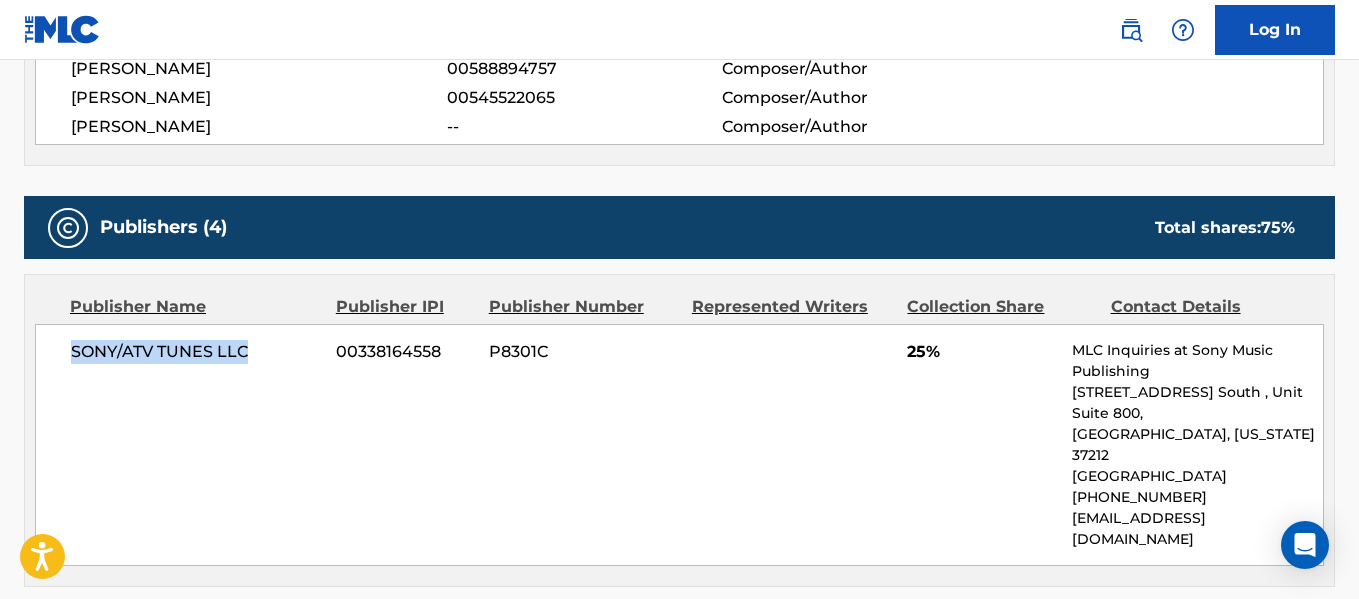 drag, startPoint x: 255, startPoint y: 352, endPoint x: 68, endPoint y: 355, distance: 187.02406 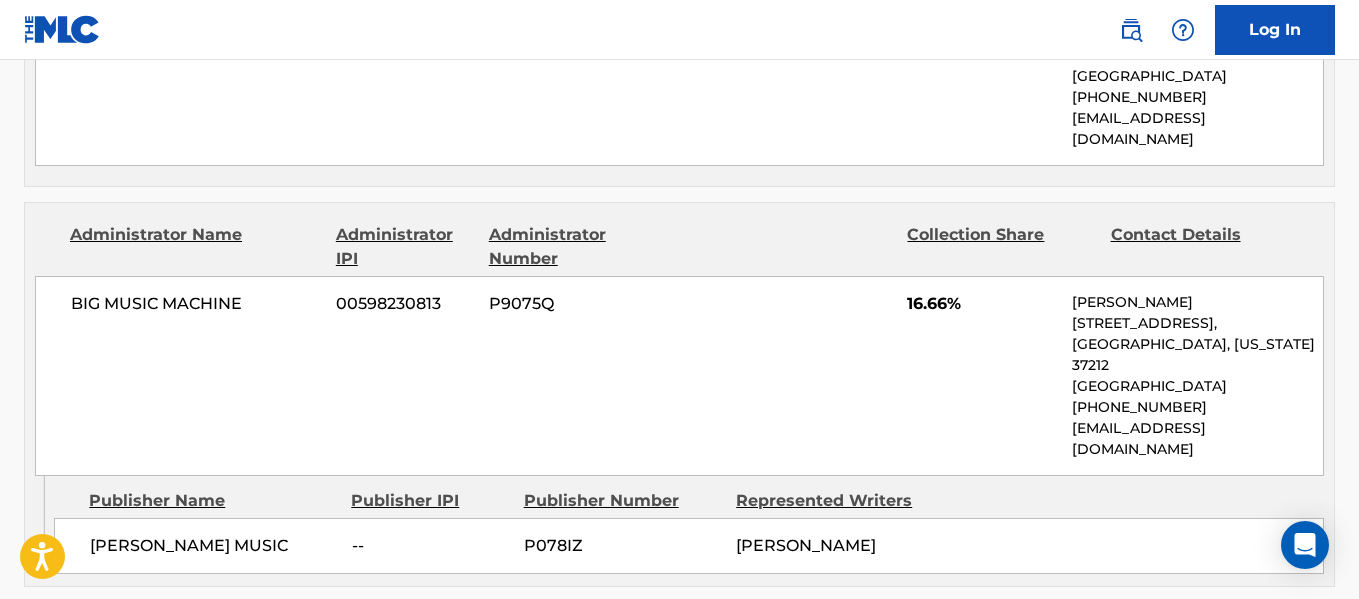 scroll, scrollTop: 1400, scrollLeft: 0, axis: vertical 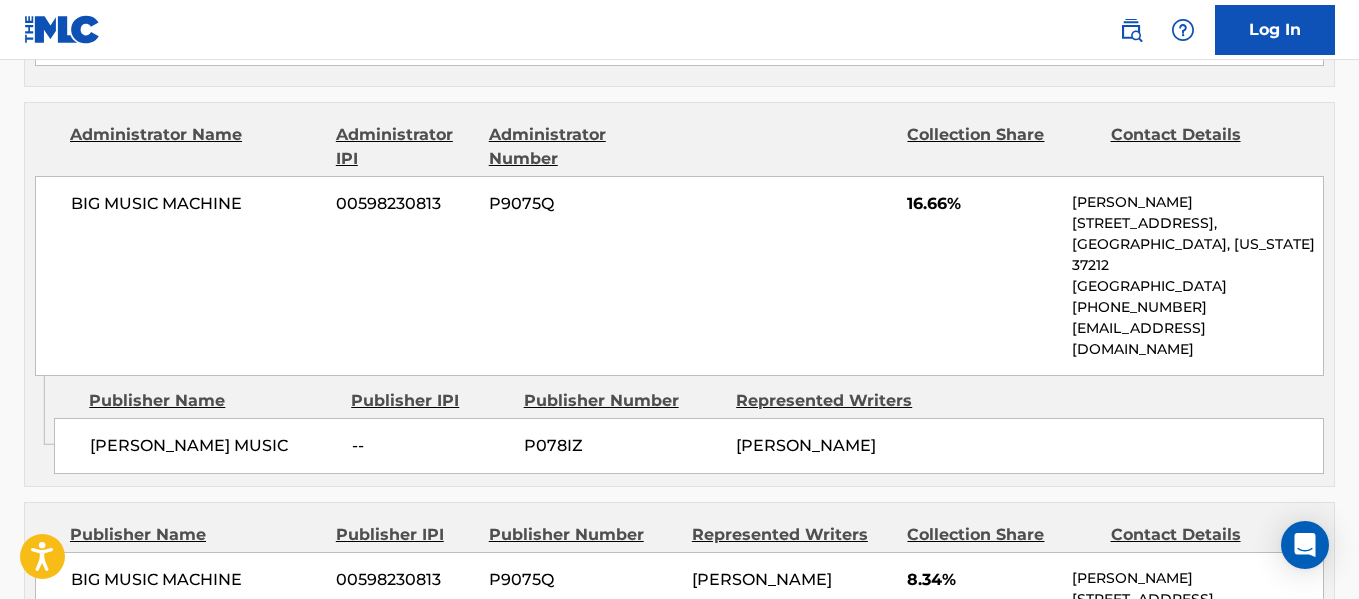 drag, startPoint x: 283, startPoint y: 363, endPoint x: 87, endPoint y: 344, distance: 196.91876 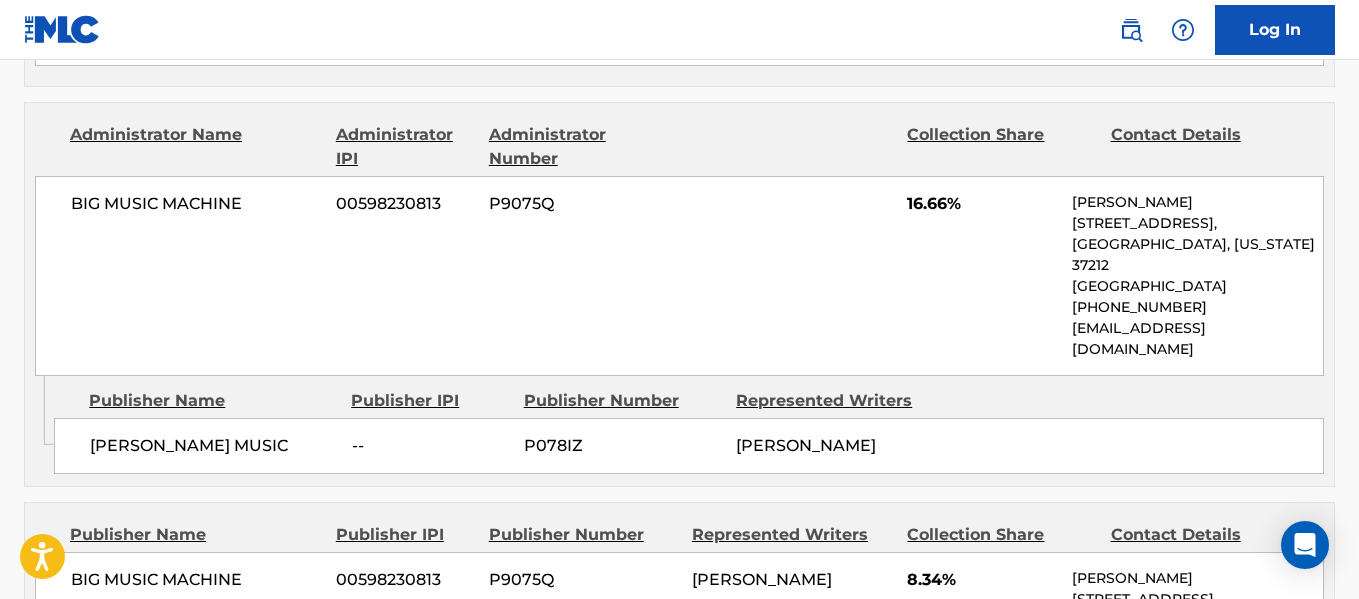 copy on "[PERSON_NAME] MUSIC" 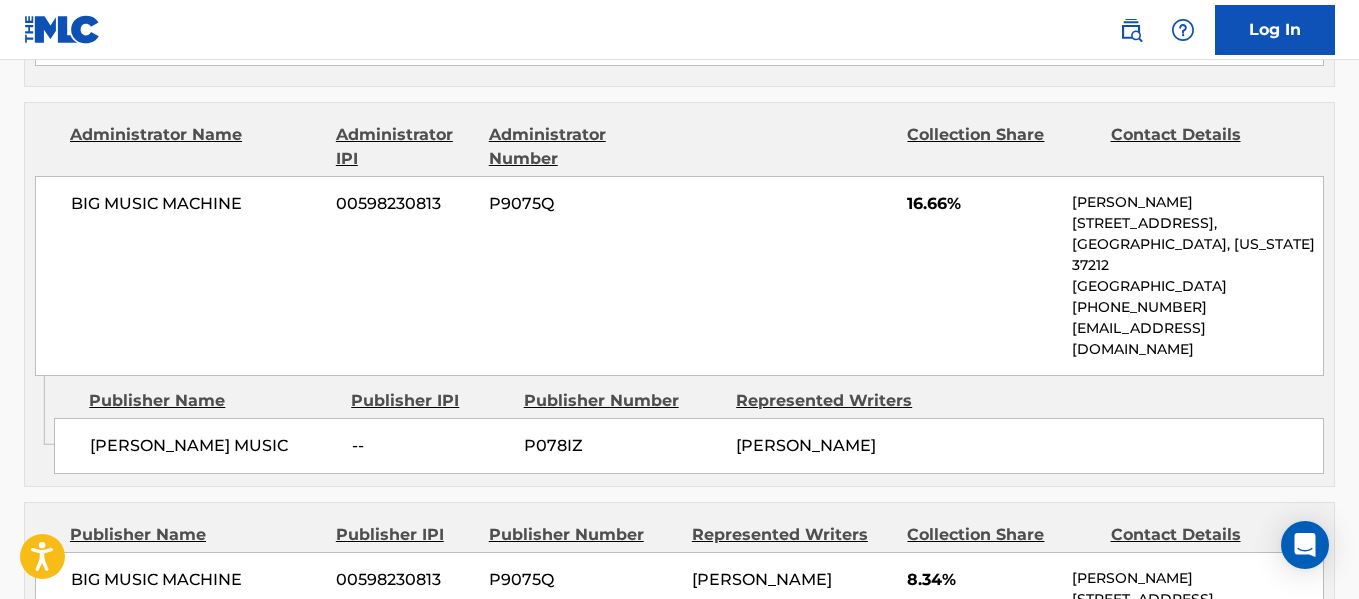 scroll, scrollTop: 1500, scrollLeft: 0, axis: vertical 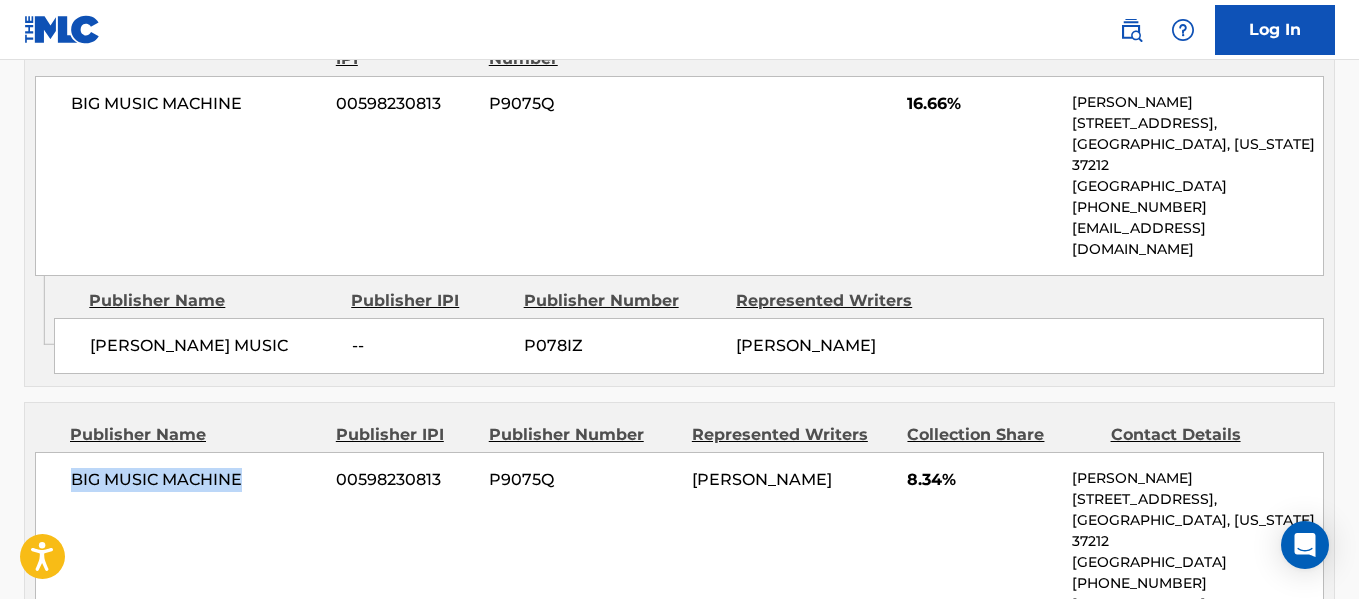 drag, startPoint x: 252, startPoint y: 398, endPoint x: 63, endPoint y: 391, distance: 189.12958 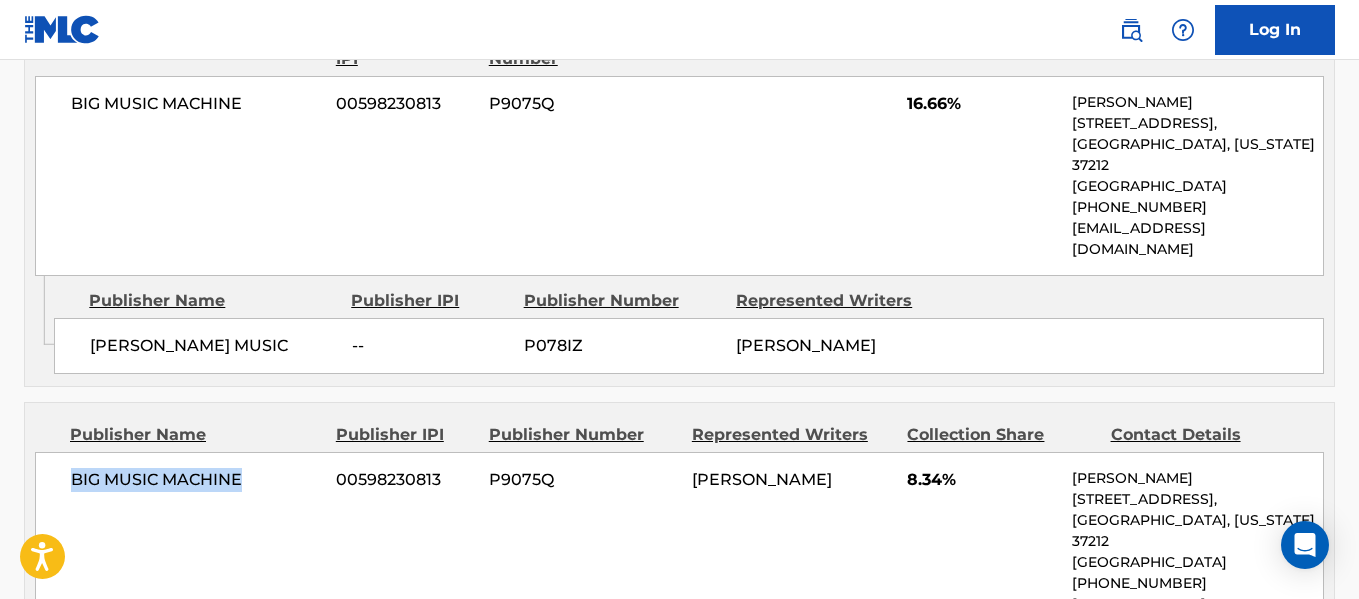 copy on "BIG MUSIC MACHINE" 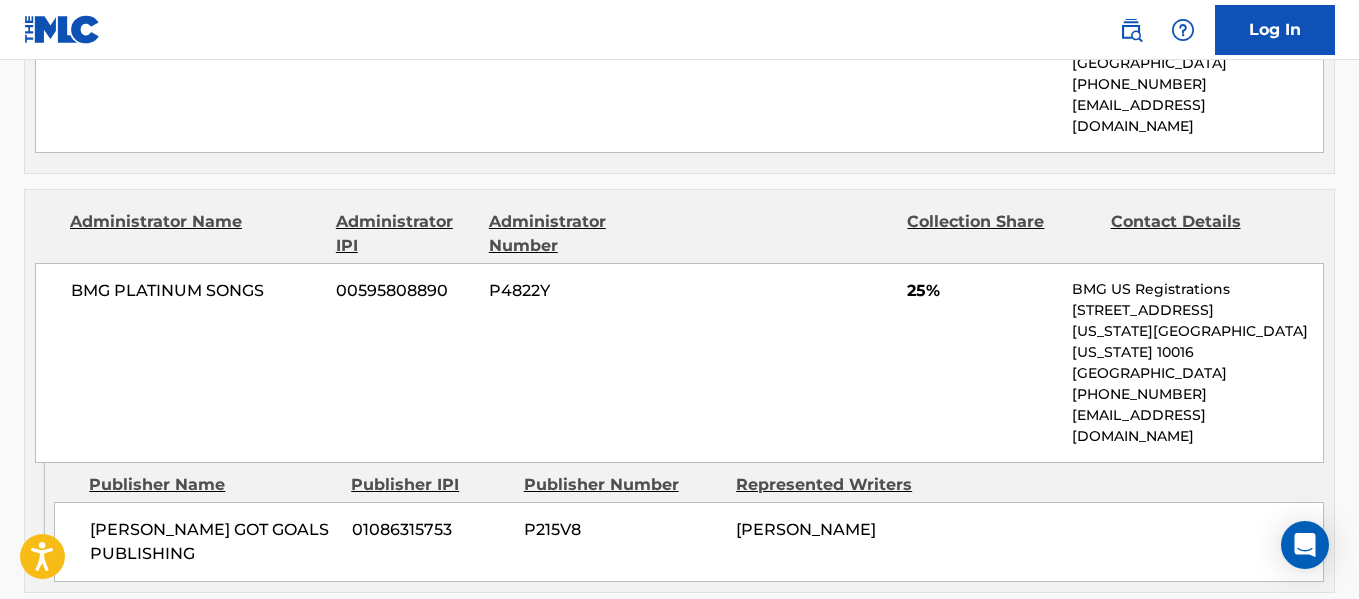 scroll, scrollTop: 2000, scrollLeft: 0, axis: vertical 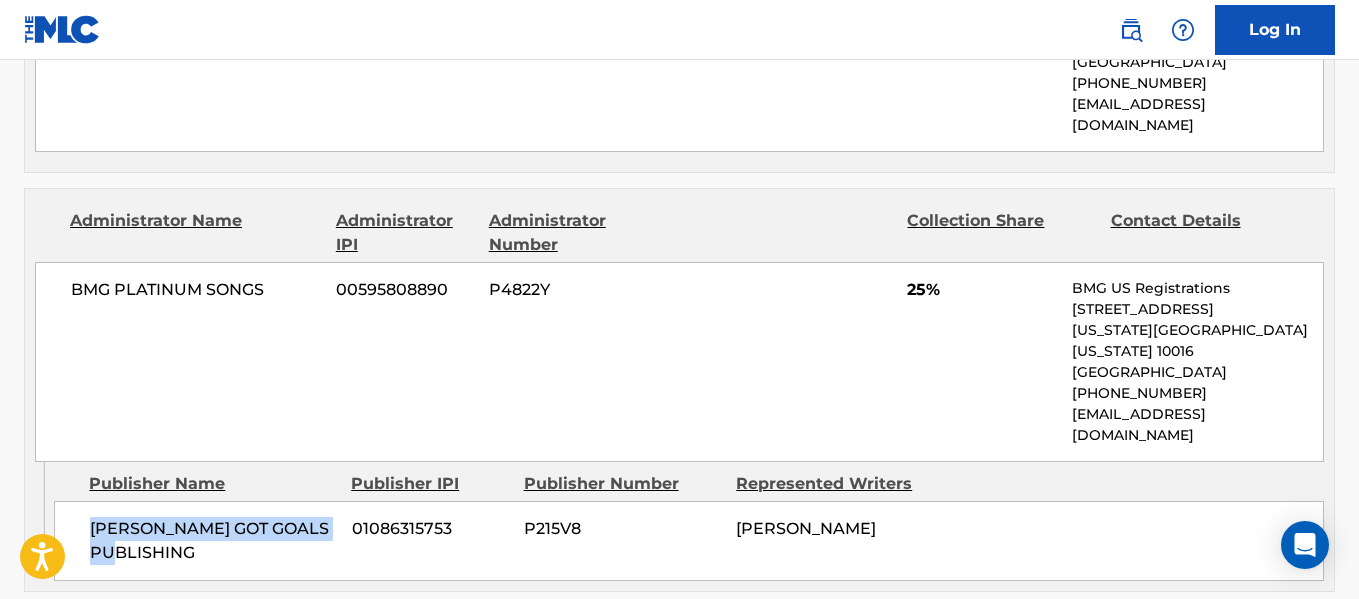 drag, startPoint x: 203, startPoint y: 388, endPoint x: 77, endPoint y: 355, distance: 130.24976 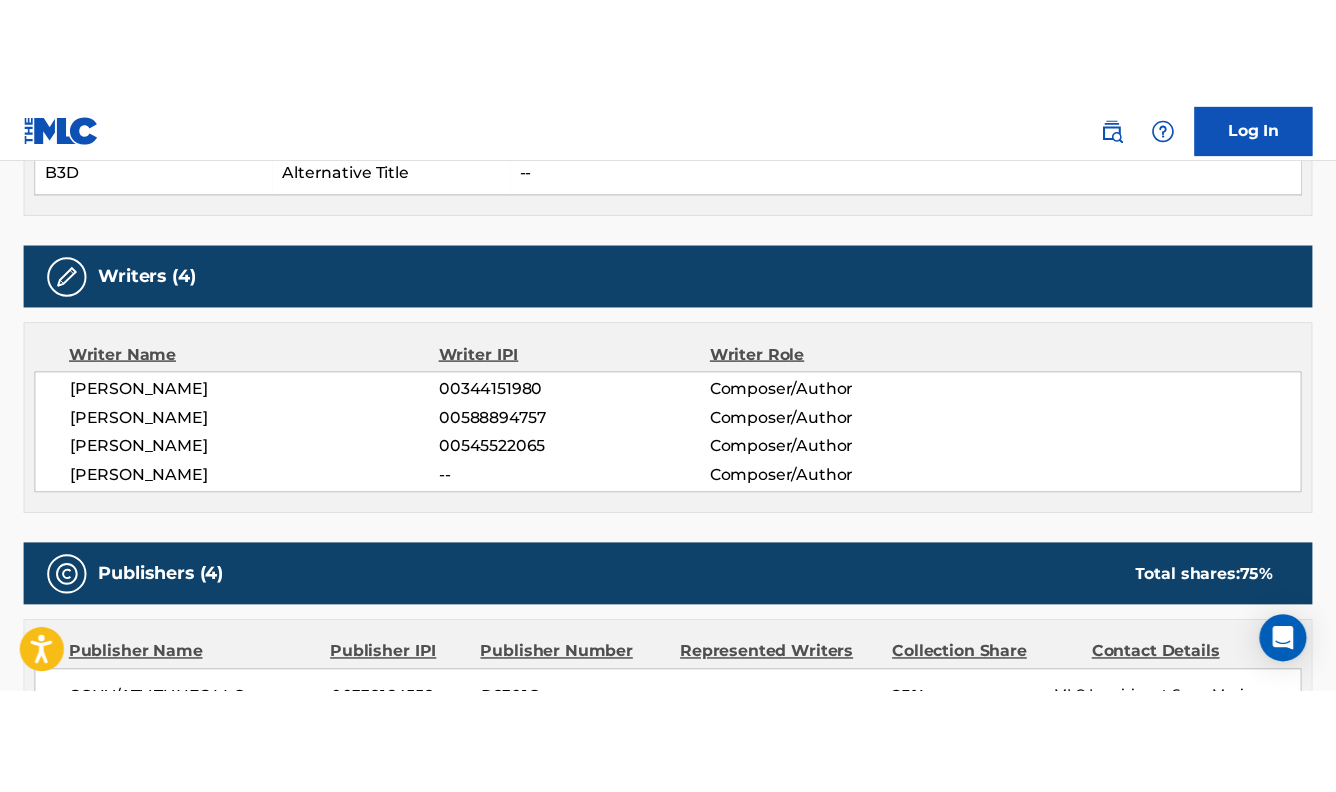 scroll, scrollTop: 600, scrollLeft: 0, axis: vertical 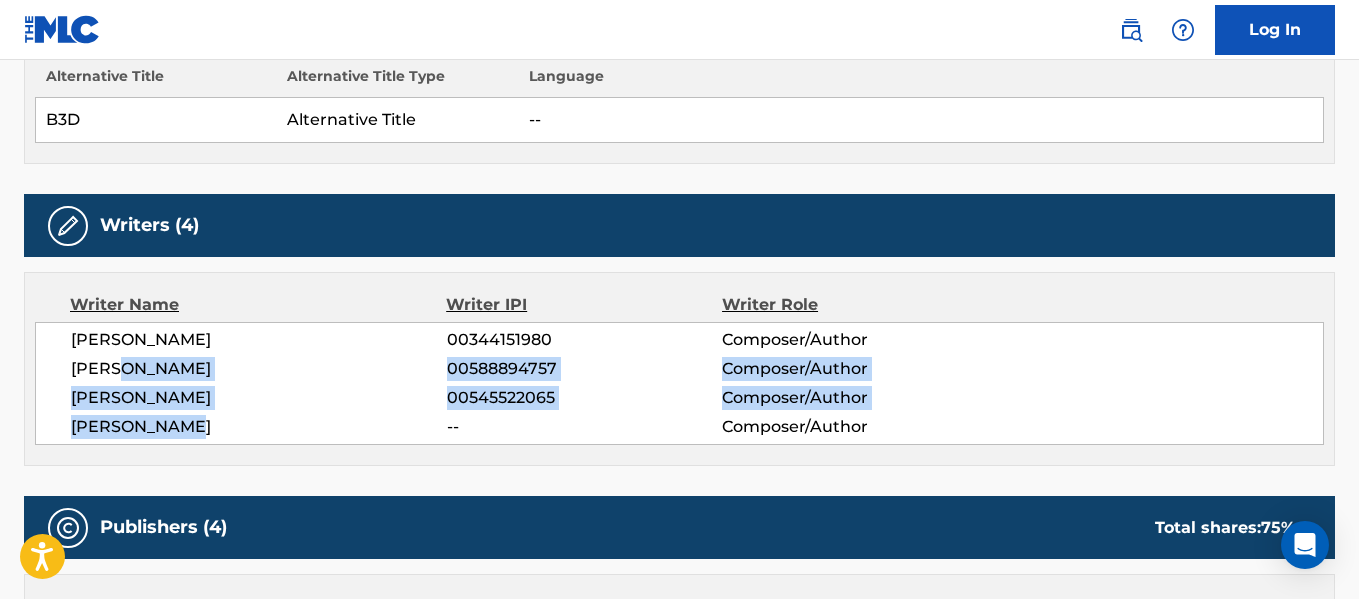 drag, startPoint x: 201, startPoint y: 429, endPoint x: 120, endPoint y: 362, distance: 105.11898 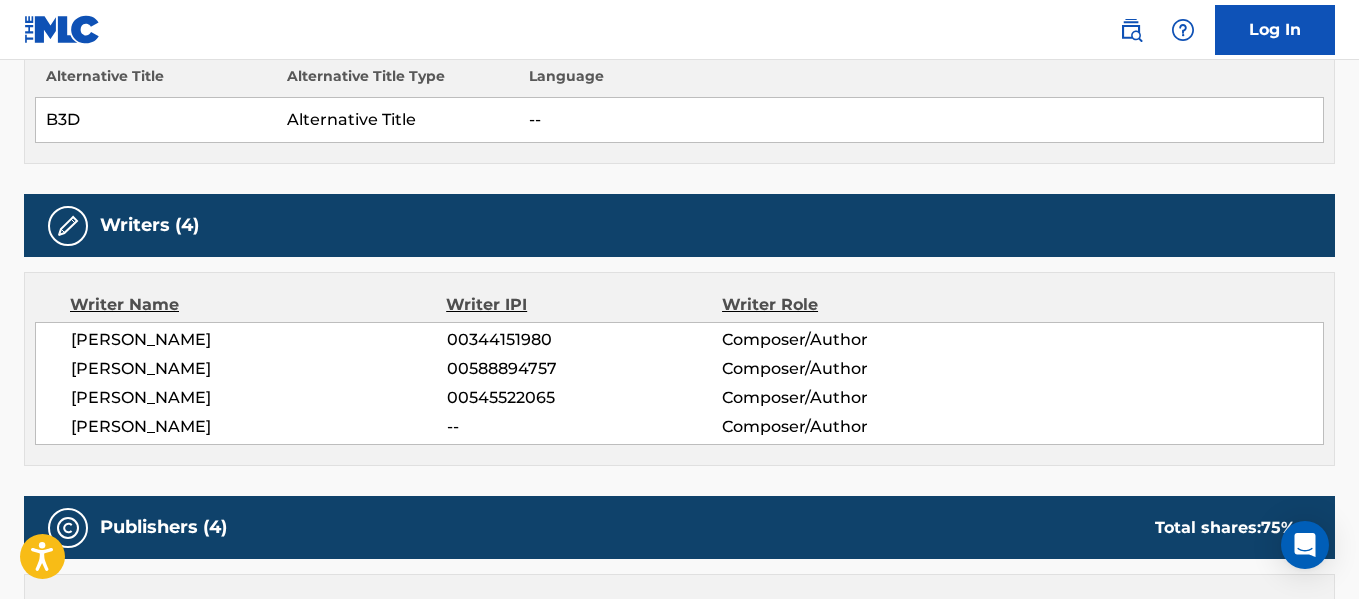 drag, startPoint x: 68, startPoint y: 336, endPoint x: 259, endPoint y: 345, distance: 191.21193 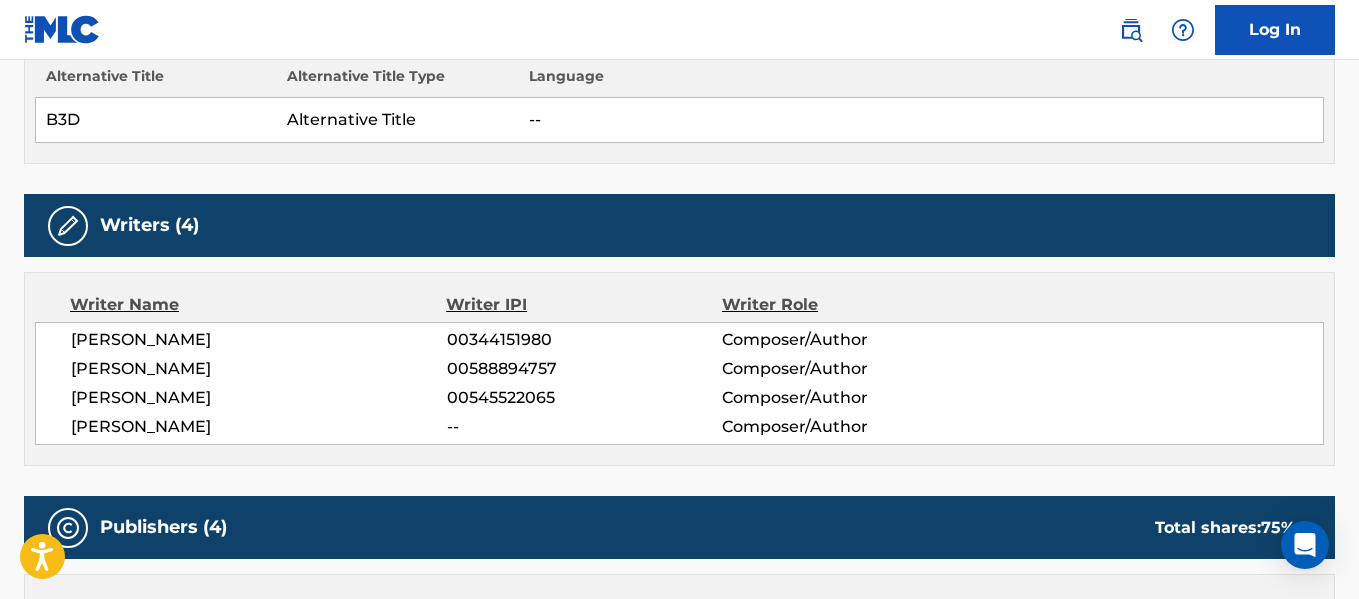 copy on "[PERSON_NAME]" 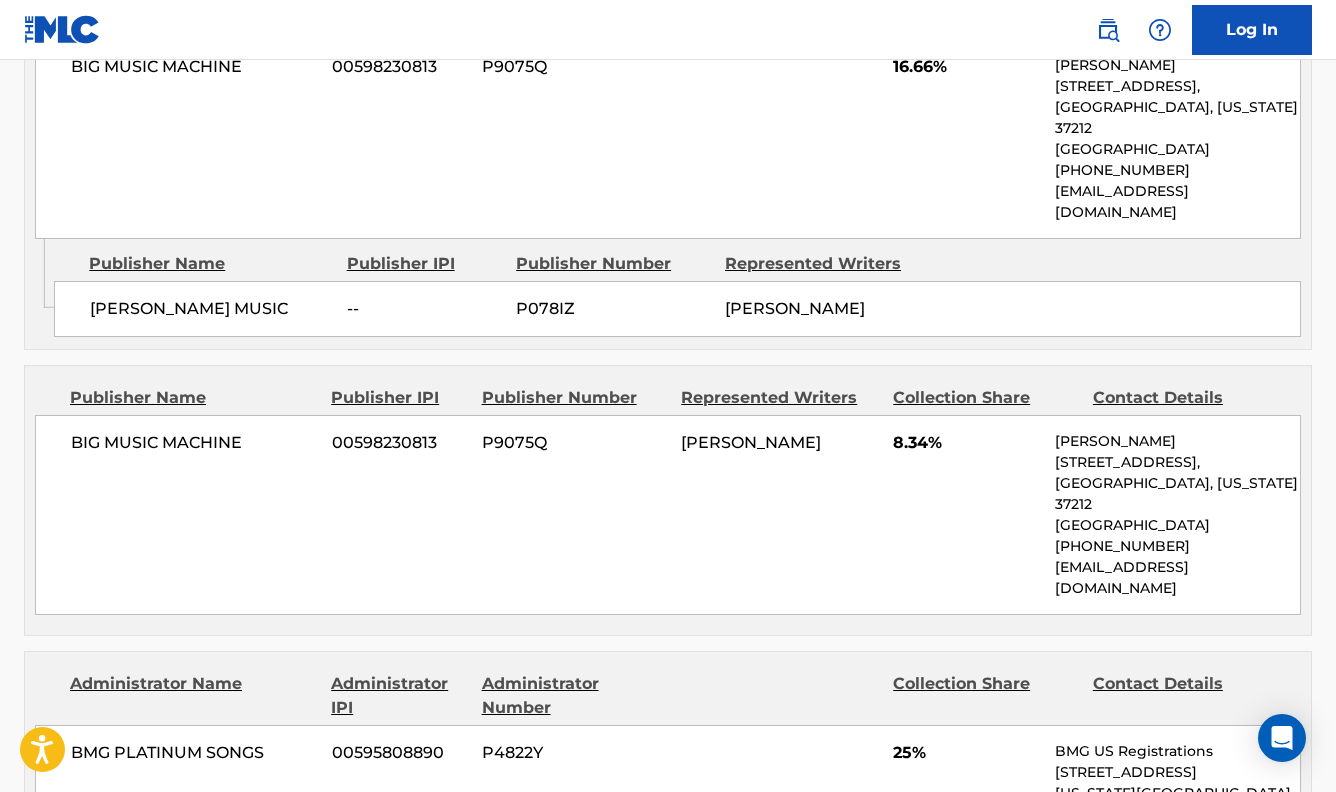 scroll, scrollTop: 1500, scrollLeft: 0, axis: vertical 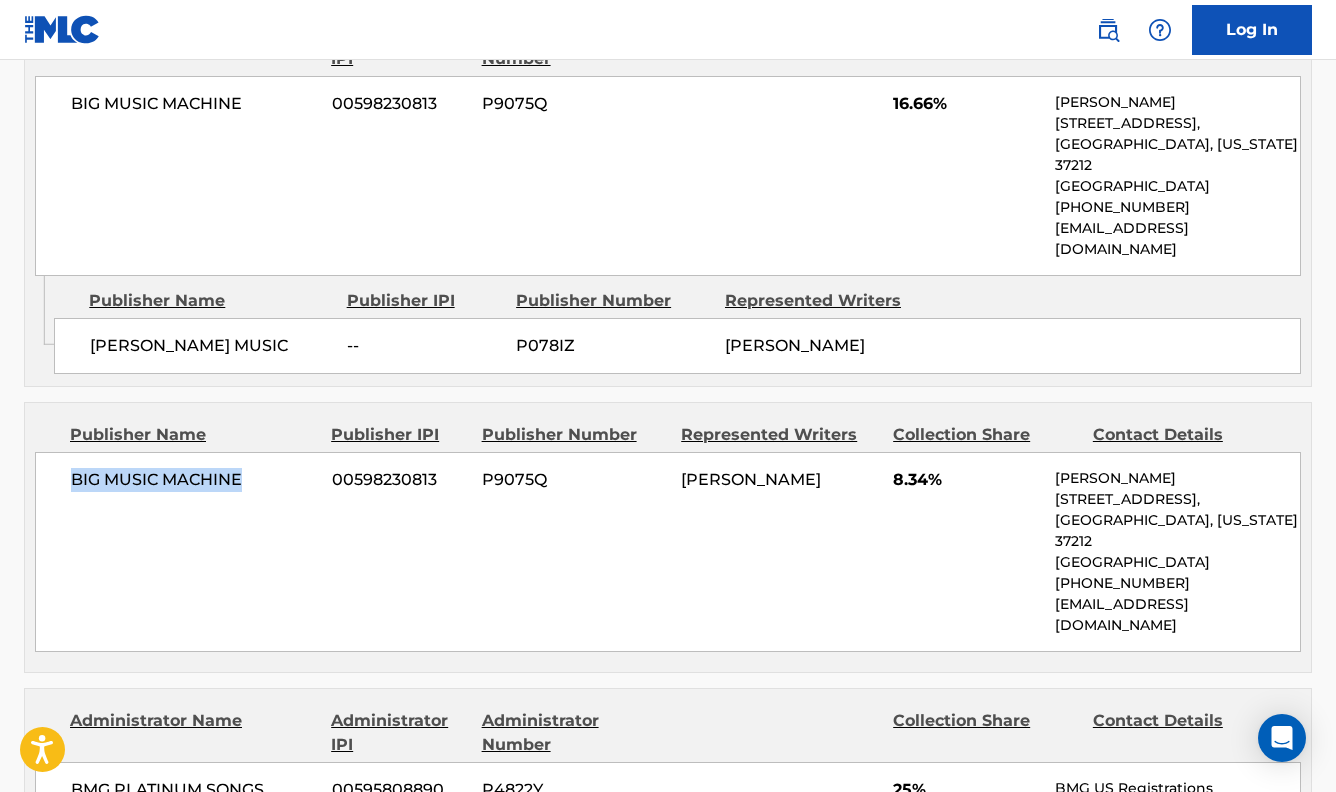 drag, startPoint x: 226, startPoint y: 393, endPoint x: 50, endPoint y: 381, distance: 176.40862 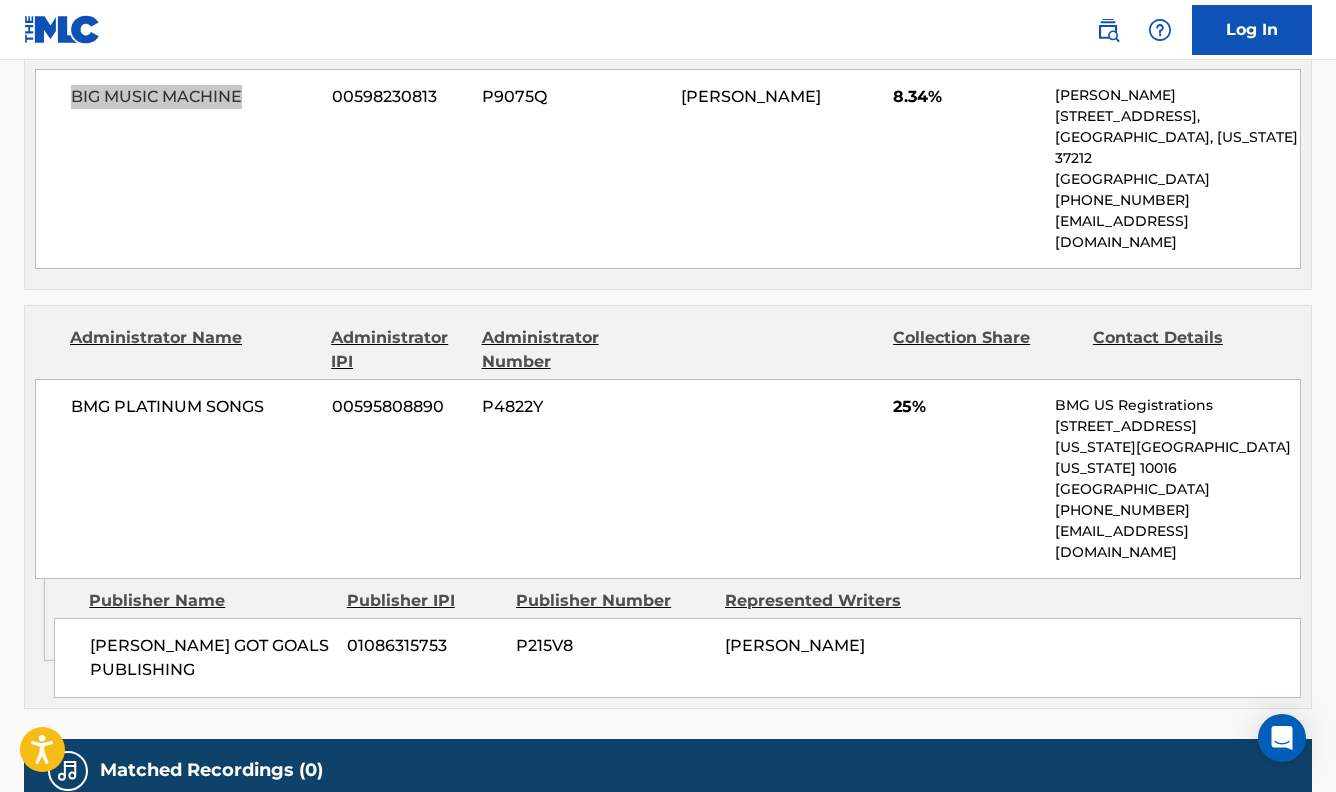 scroll, scrollTop: 1900, scrollLeft: 0, axis: vertical 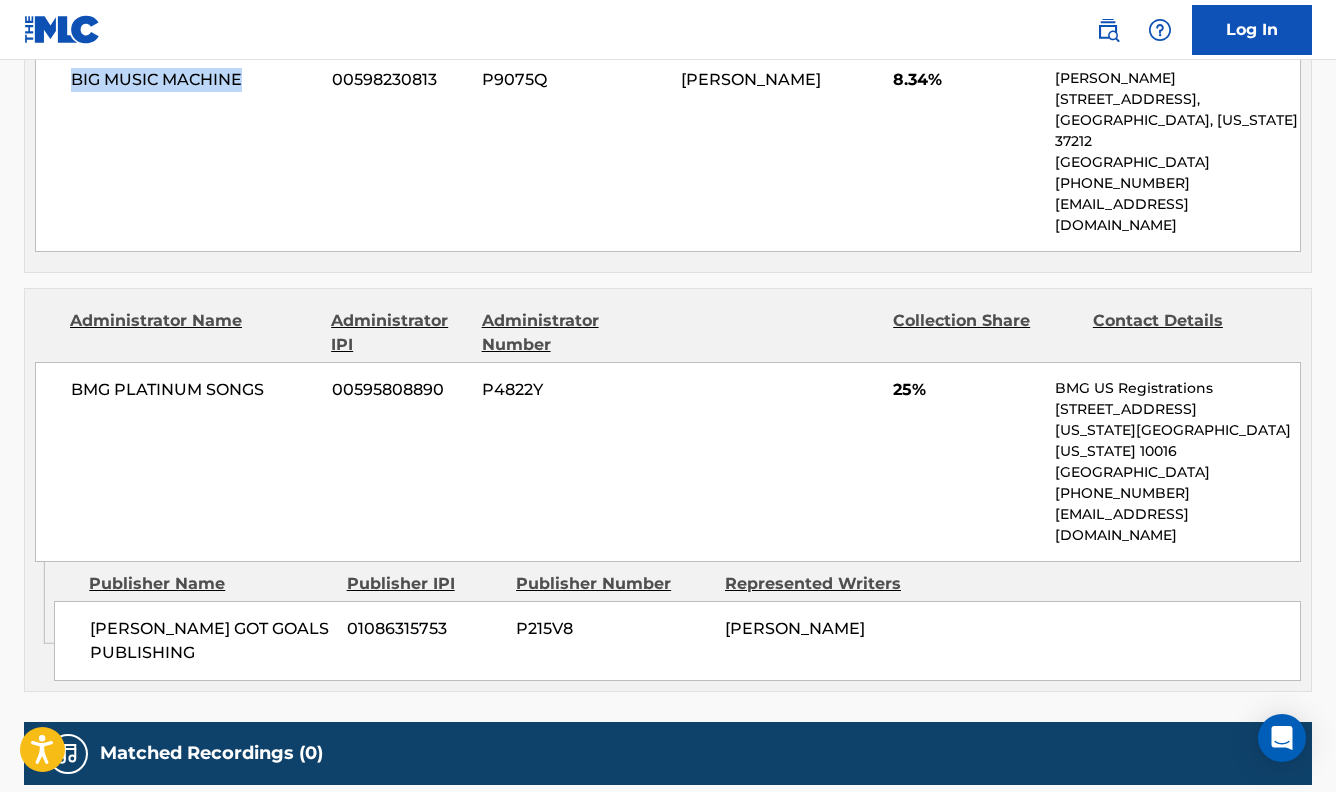 drag, startPoint x: 893, startPoint y: 460, endPoint x: 708, endPoint y: 465, distance: 185.06755 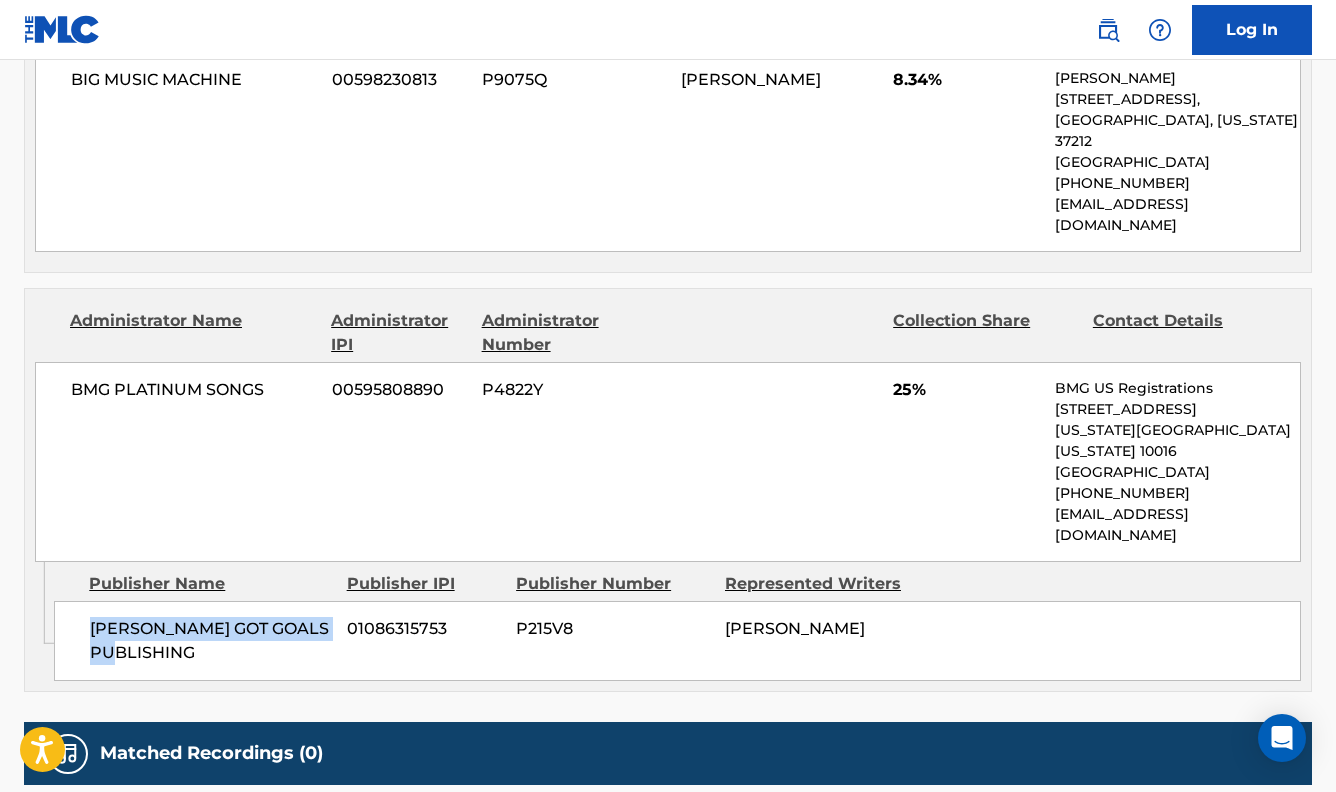 drag, startPoint x: 205, startPoint y: 485, endPoint x: 80, endPoint y: 467, distance: 126.28935 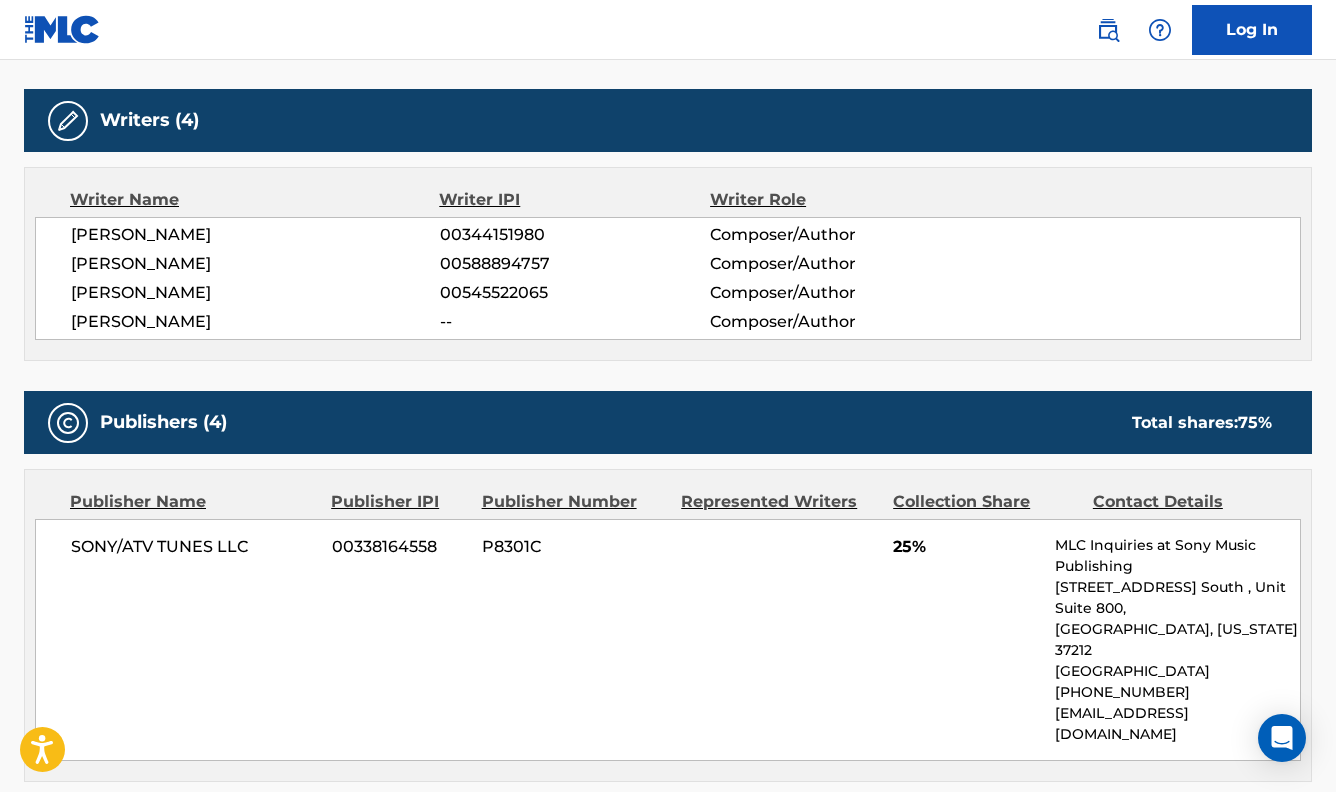 scroll, scrollTop: 700, scrollLeft: 0, axis: vertical 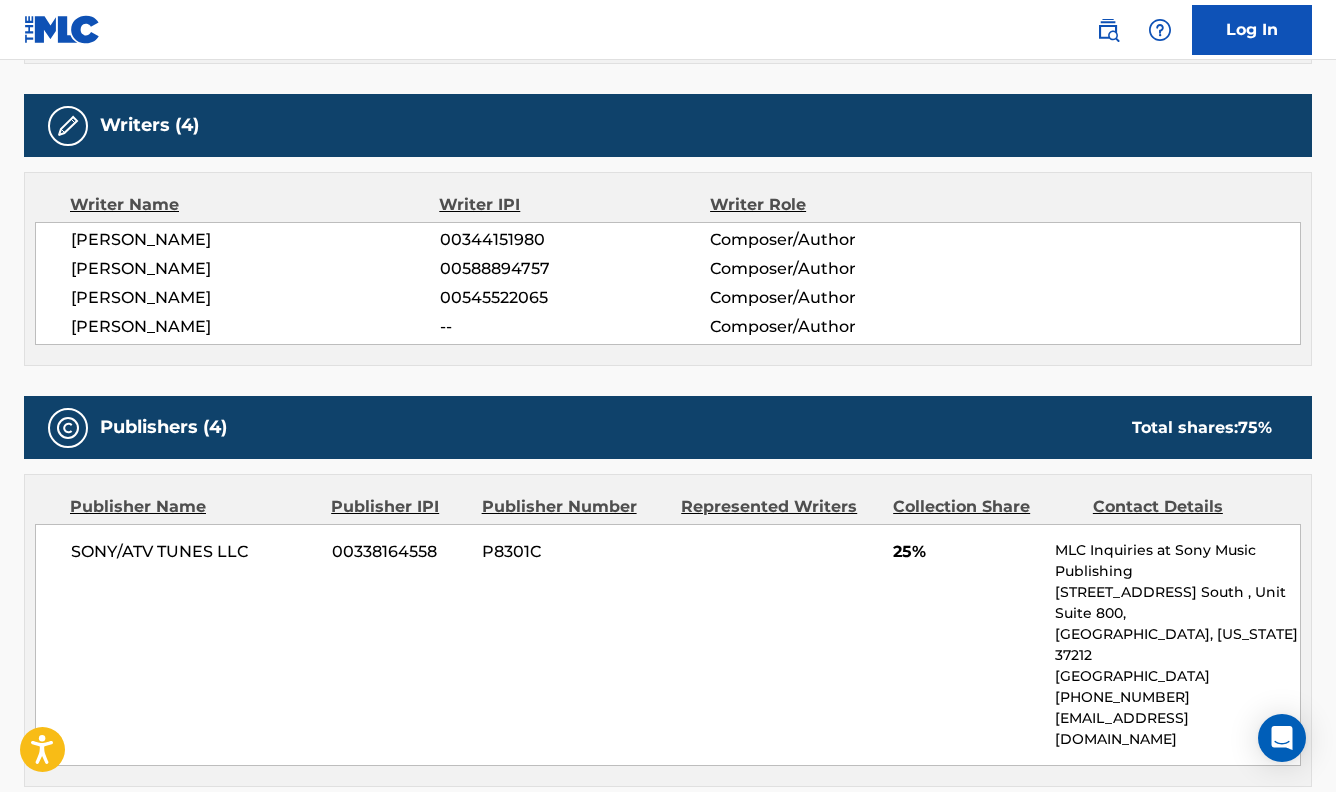 drag, startPoint x: 264, startPoint y: 296, endPoint x: 69, endPoint y: 298, distance: 195.01025 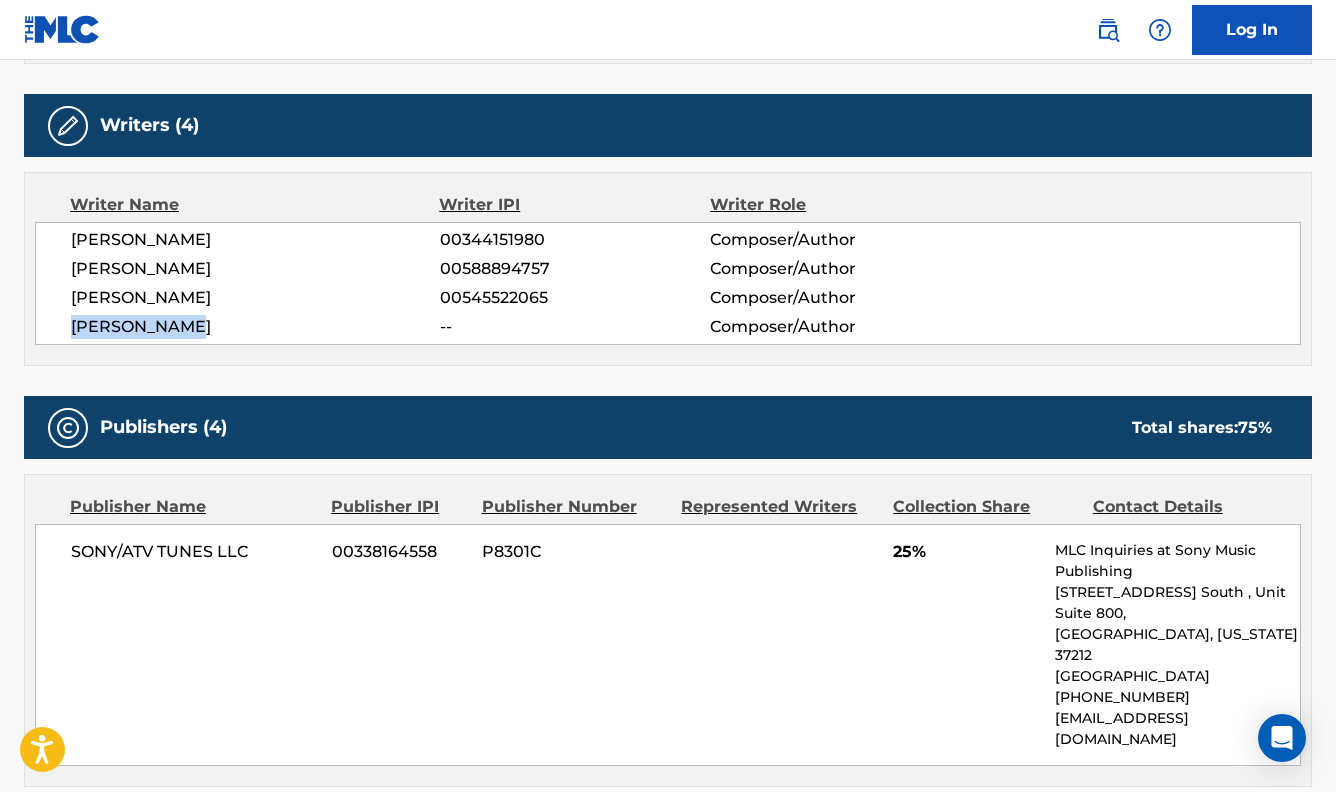 drag, startPoint x: 200, startPoint y: 331, endPoint x: 38, endPoint y: 329, distance: 162.01234 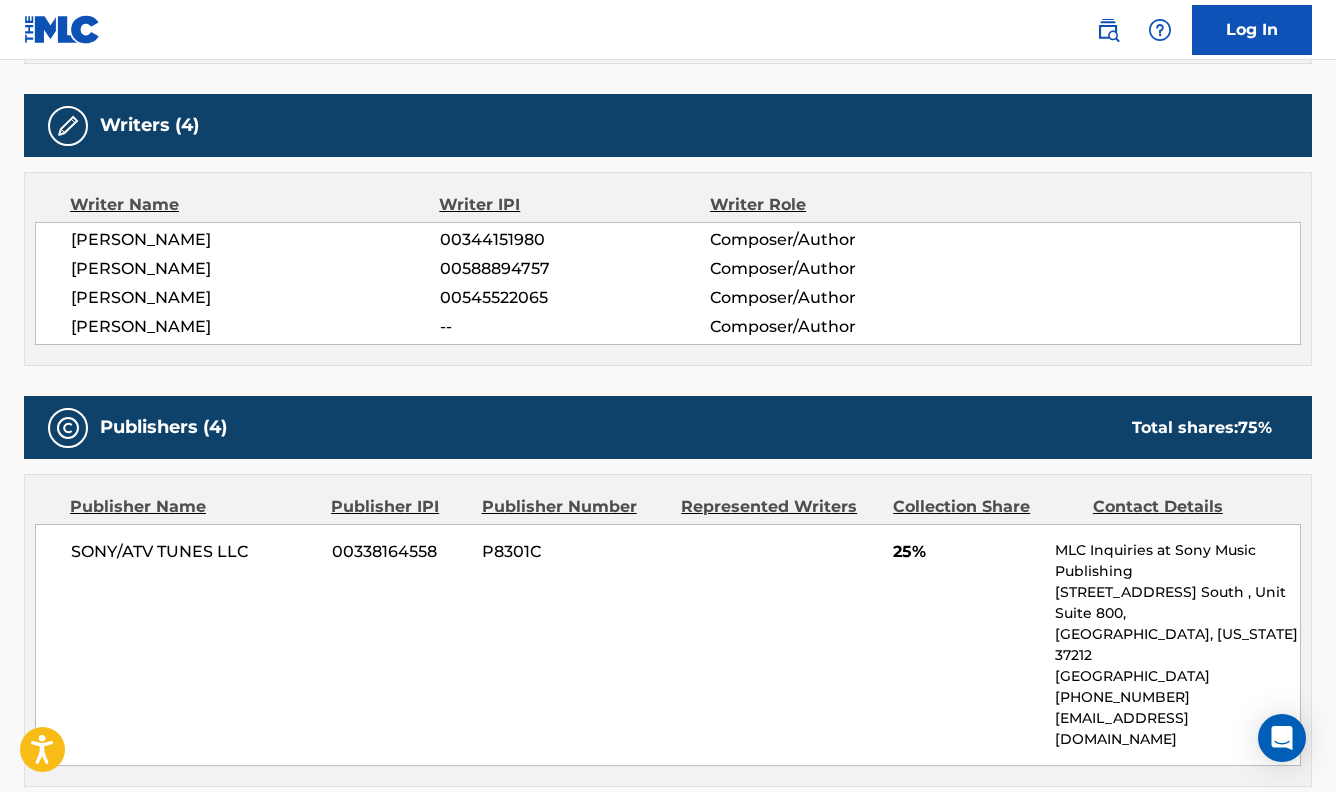 click on "SONY/ATV TUNES LLC 00338164558 P8301C 25% MLC Inquiries at Sony Music Publishing [STREET_ADDRESS] [GEOGRAPHIC_DATA][US_STATE] [PHONE_NUMBER] [EMAIL_ADDRESS][DOMAIN_NAME]" at bounding box center (668, 645) 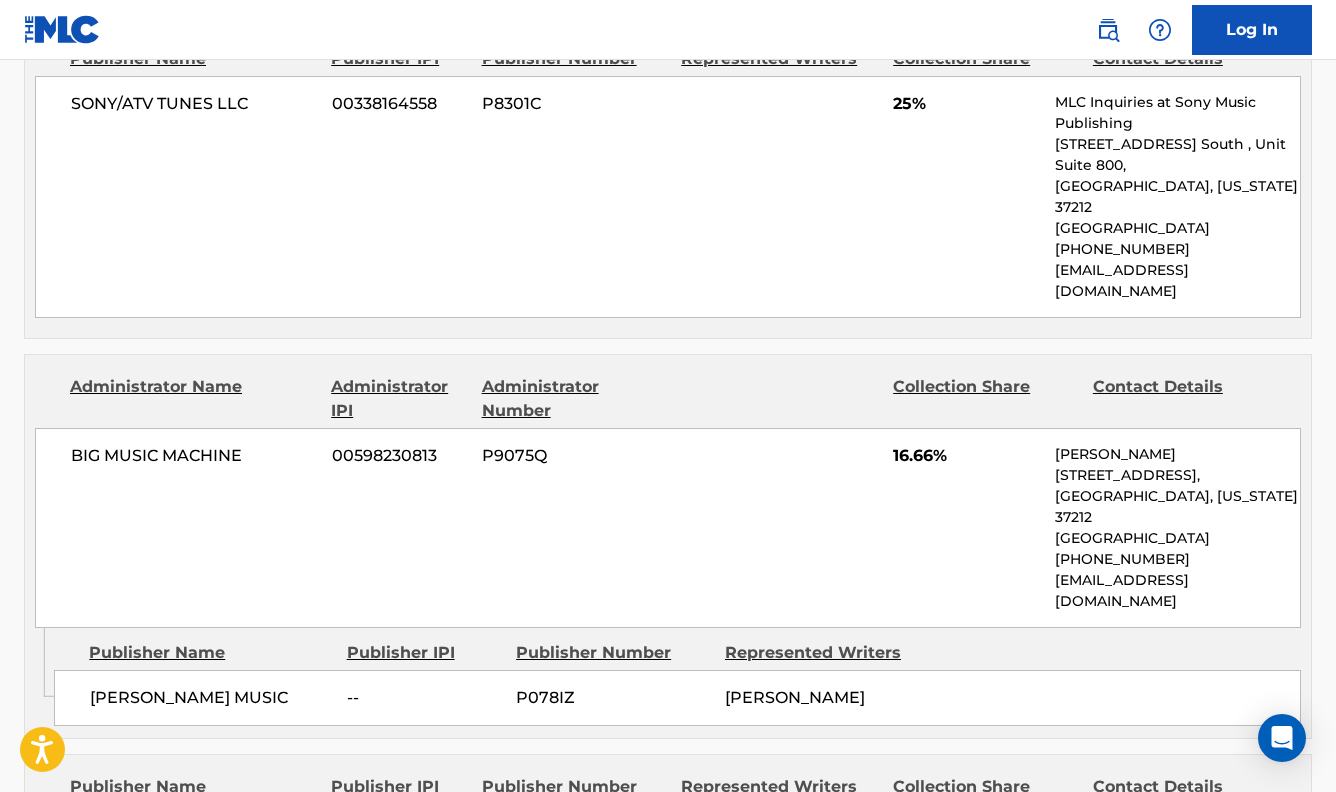 scroll, scrollTop: 1100, scrollLeft: 0, axis: vertical 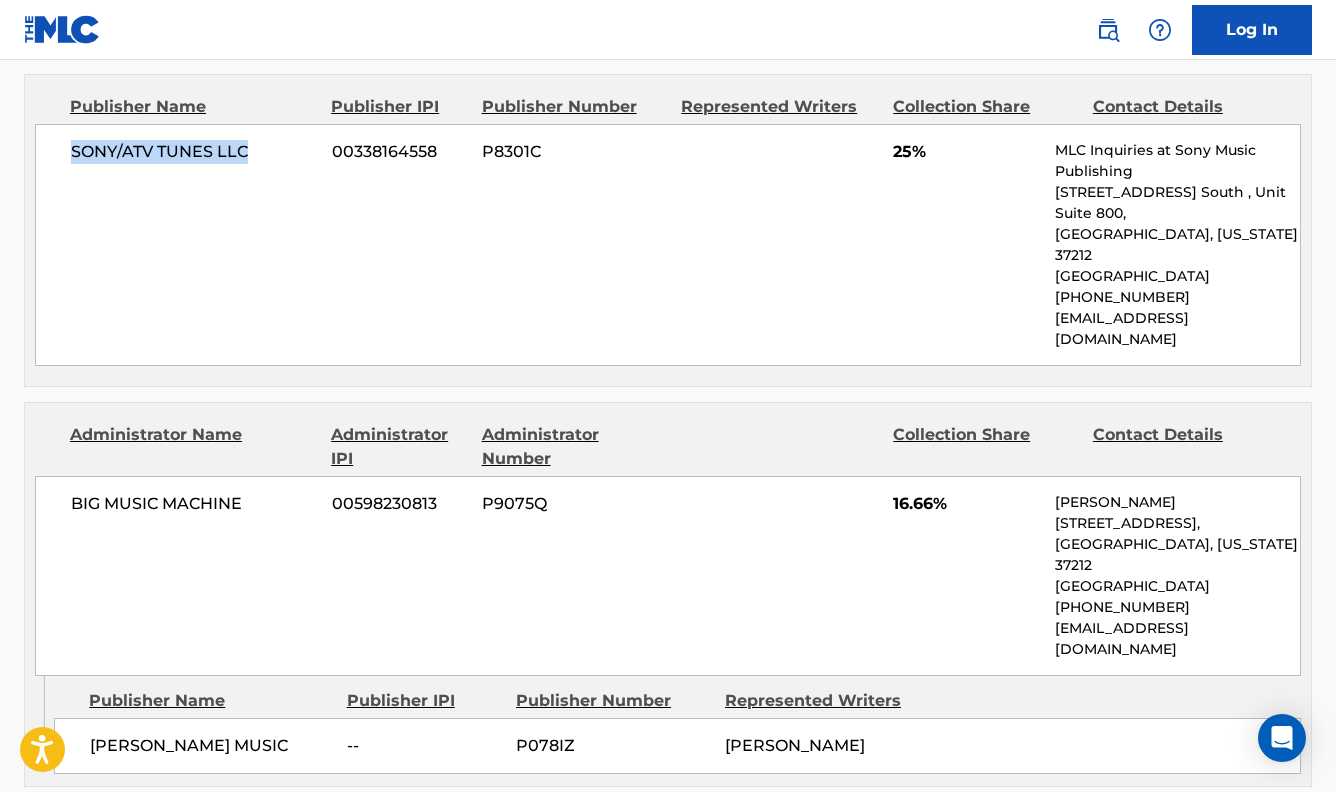 drag, startPoint x: 251, startPoint y: 154, endPoint x: 73, endPoint y: 145, distance: 178.22739 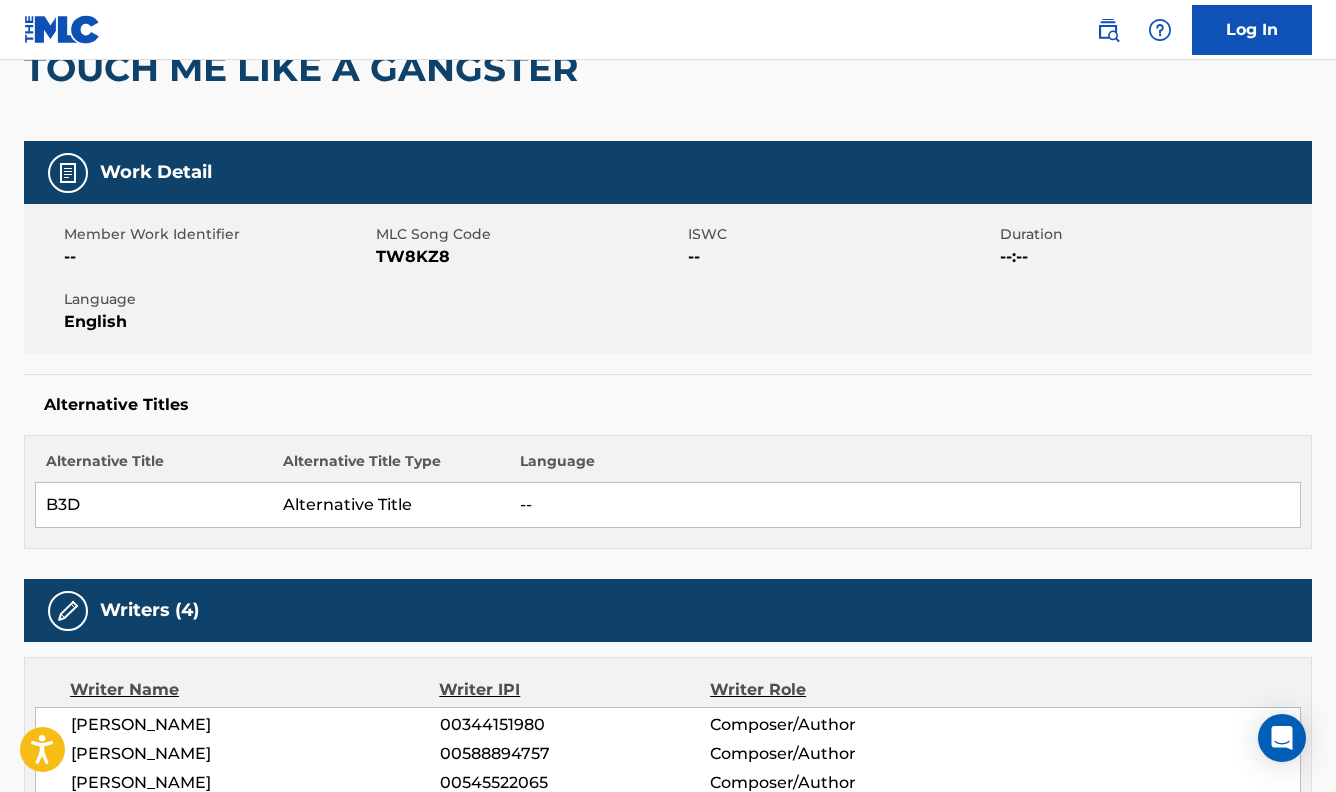 scroll, scrollTop: 415, scrollLeft: 0, axis: vertical 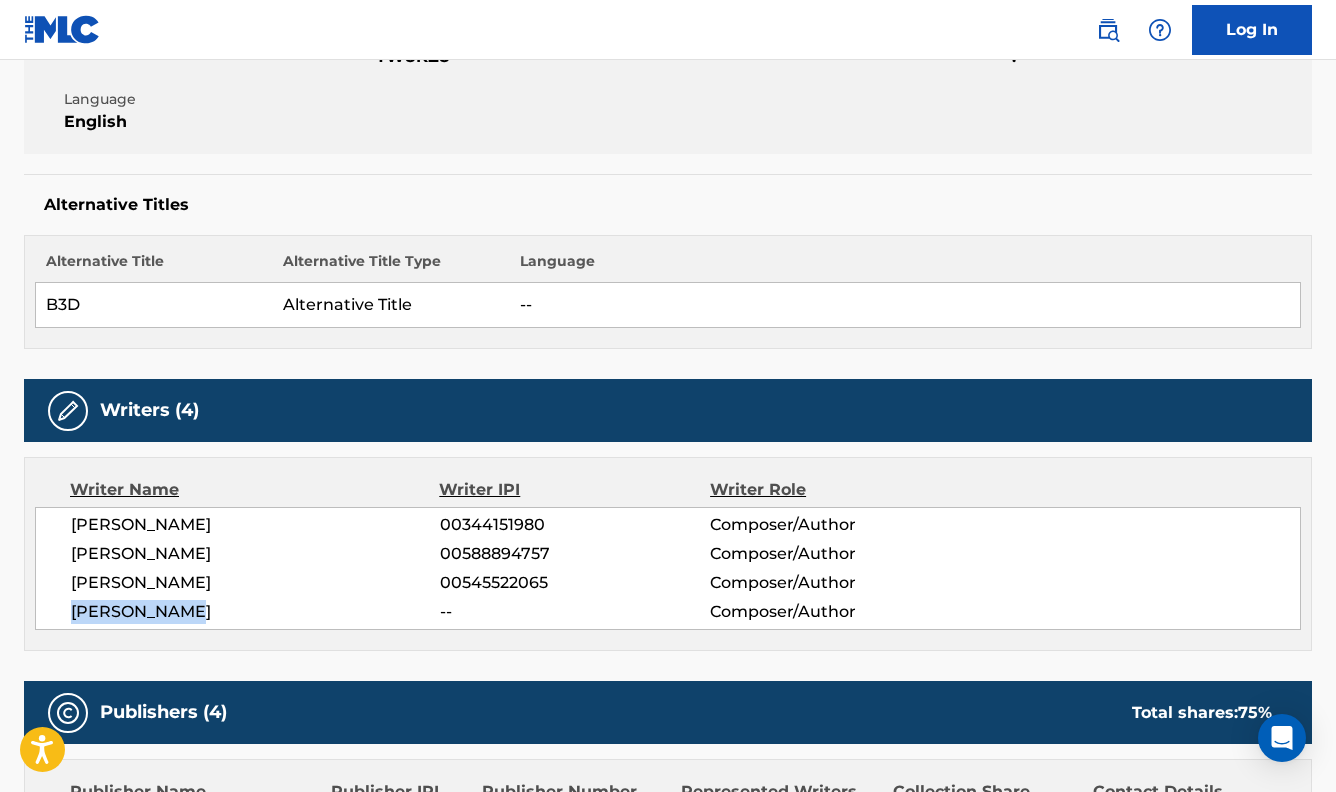 drag, startPoint x: 199, startPoint y: 614, endPoint x: 43, endPoint y: 609, distance: 156.08011 